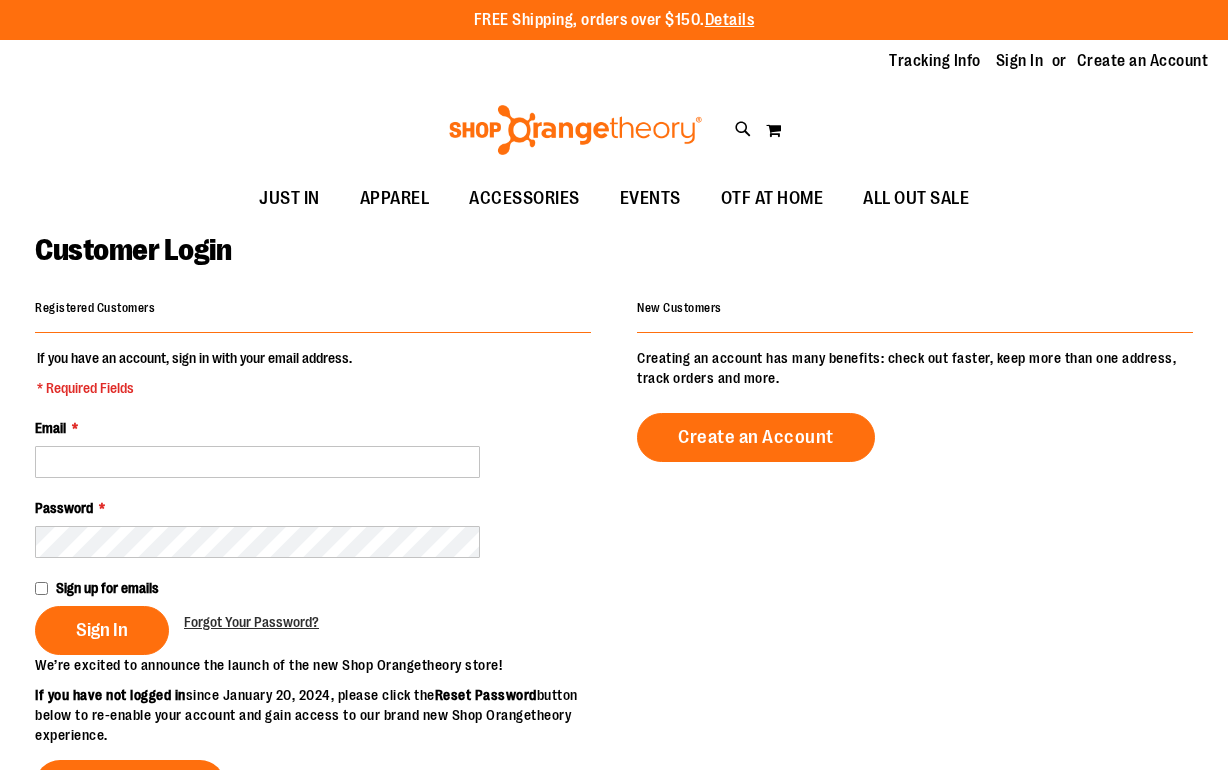 scroll, scrollTop: 0, scrollLeft: 0, axis: both 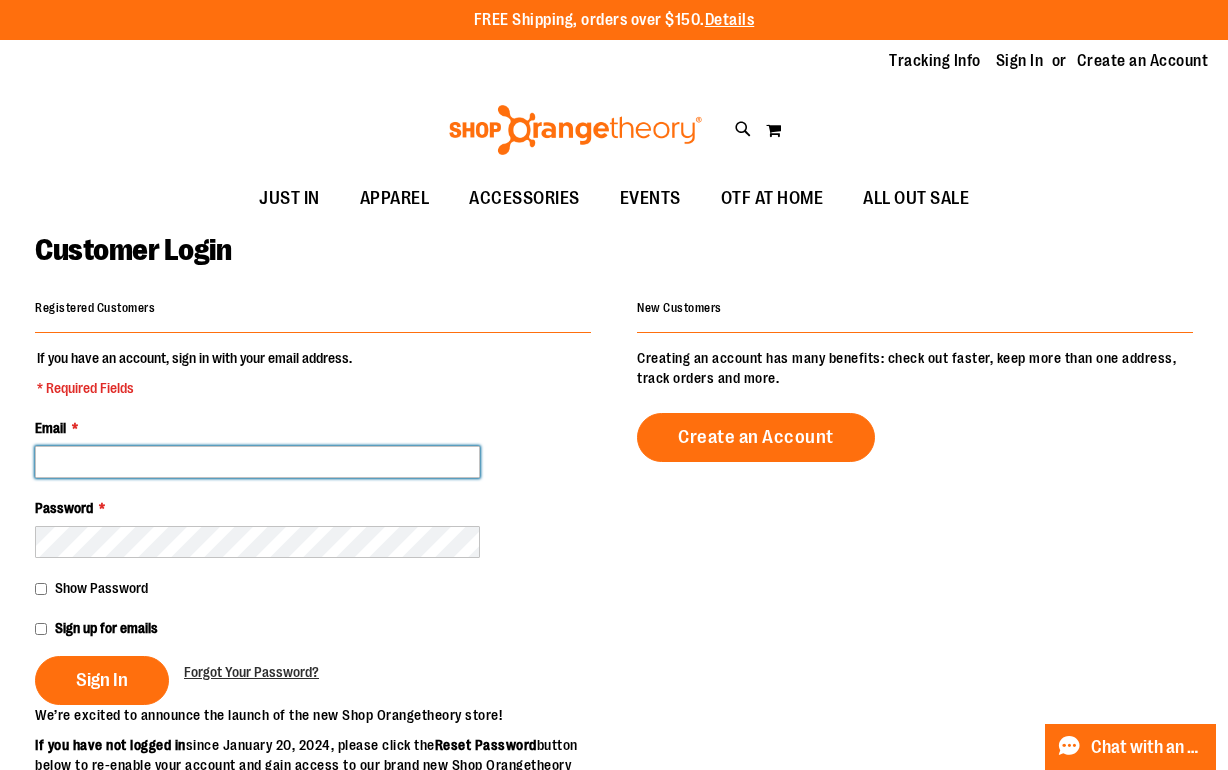 type on "**********" 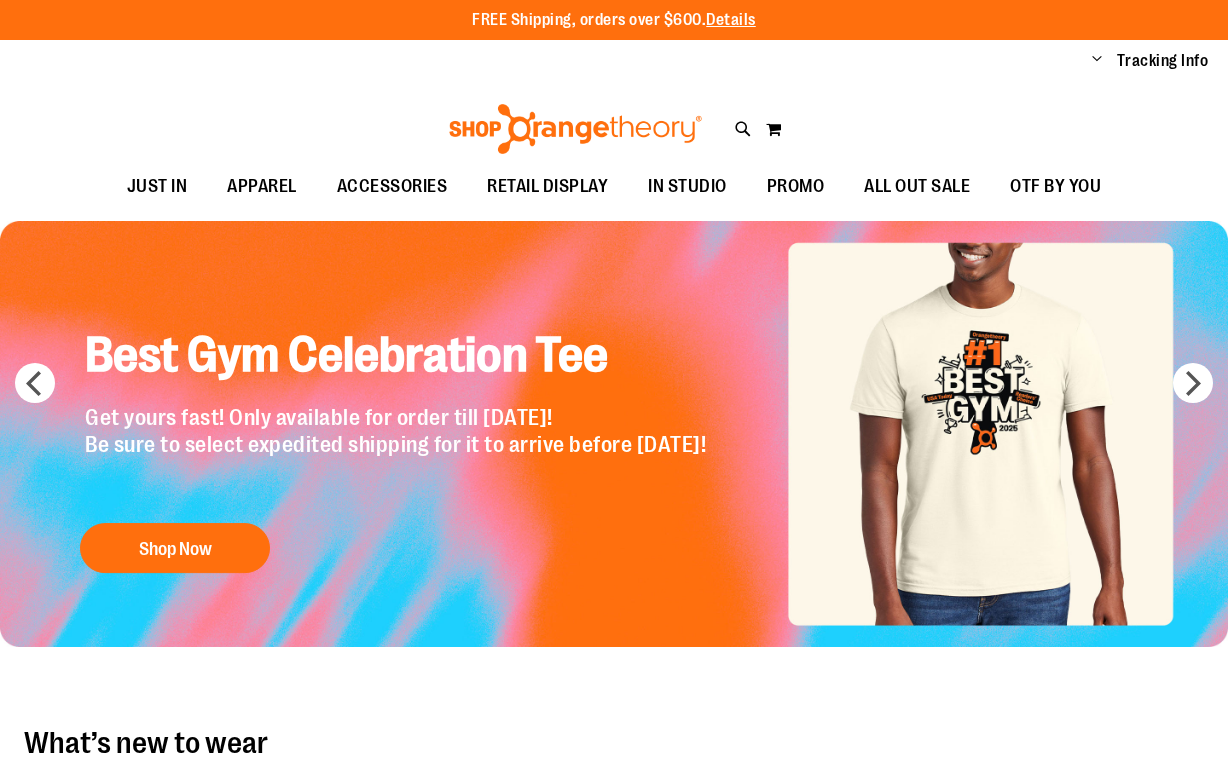 scroll, scrollTop: 0, scrollLeft: 0, axis: both 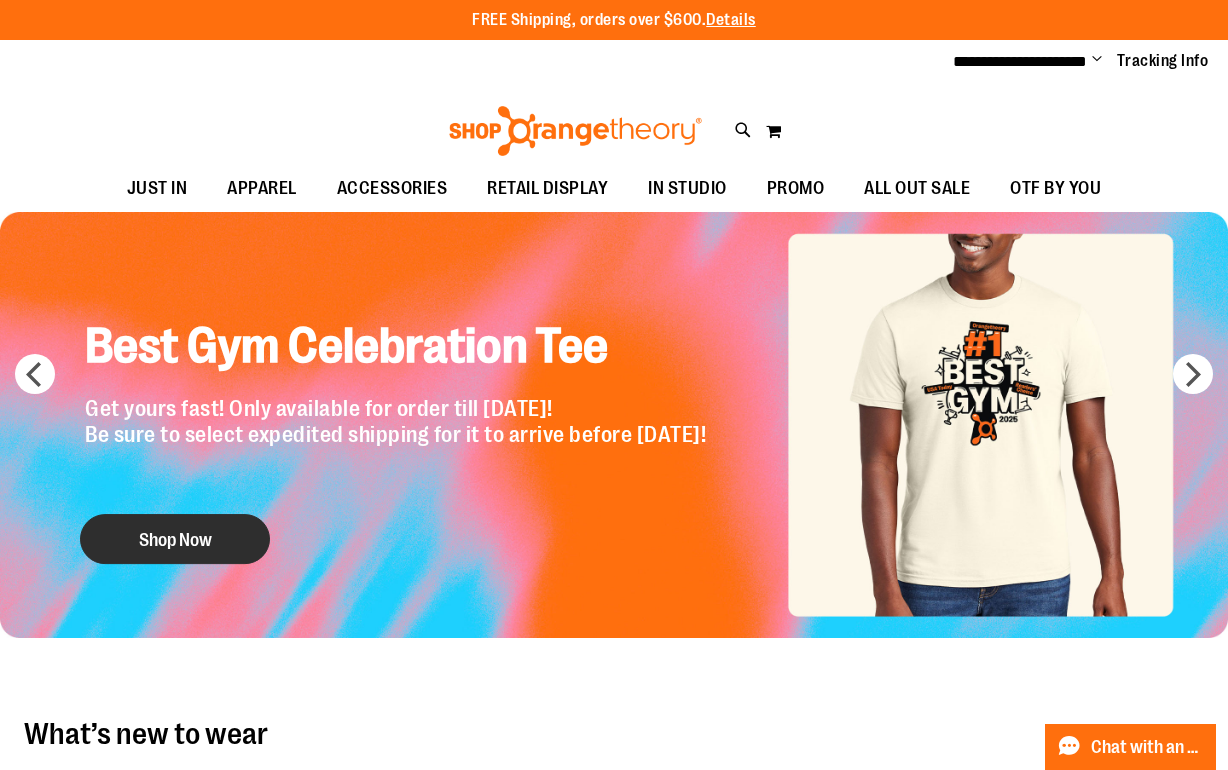 click on "Shop Now" at bounding box center [175, 539] 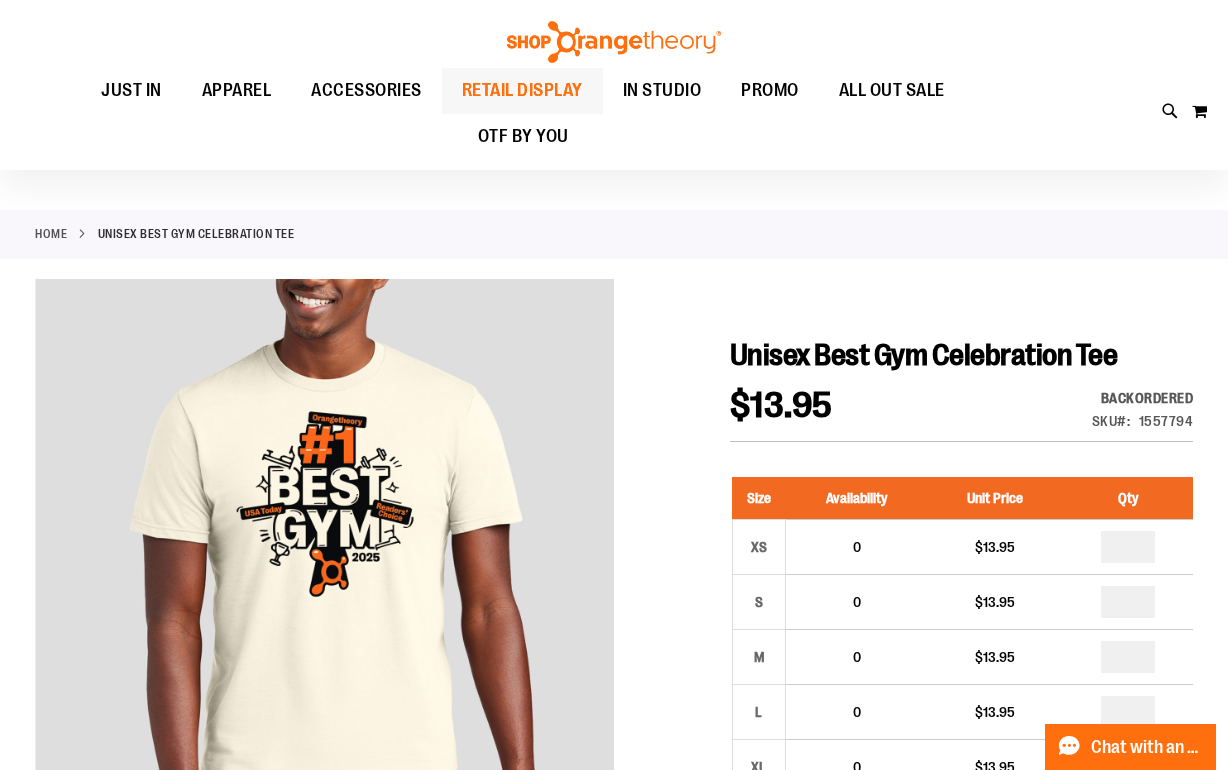scroll, scrollTop: 0, scrollLeft: 0, axis: both 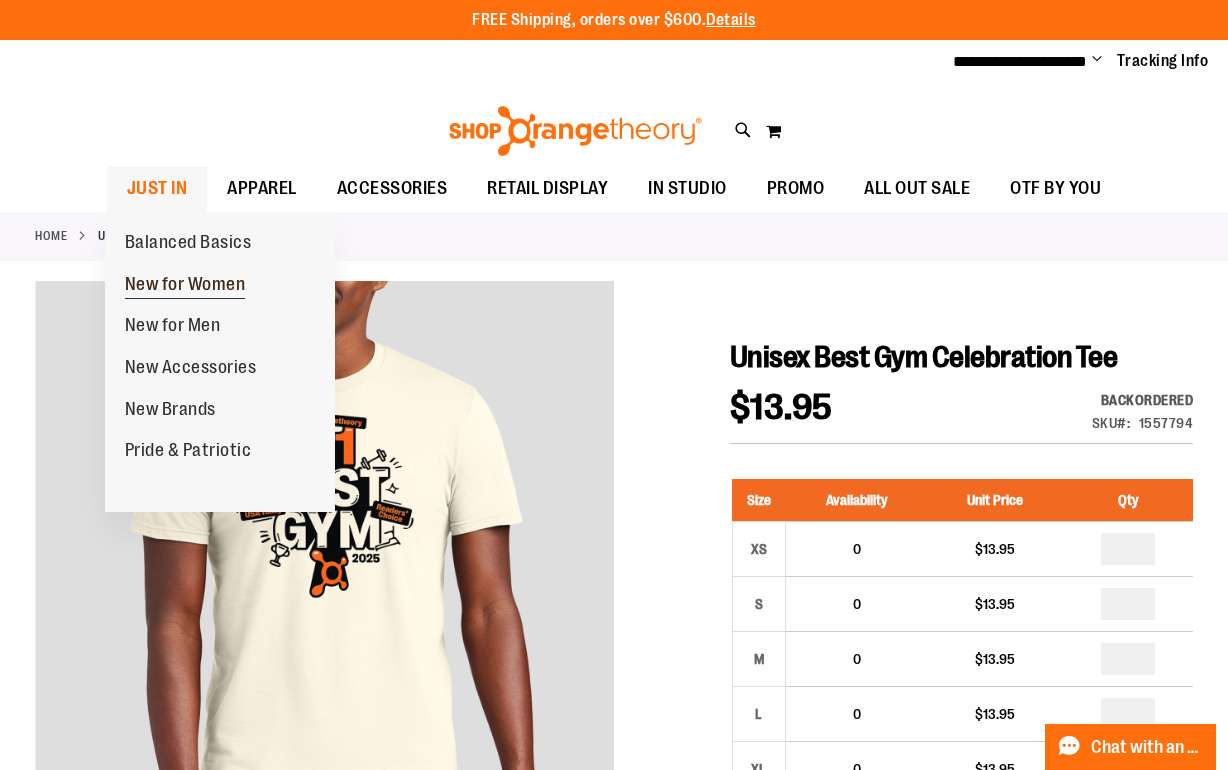 click on "New for Women" at bounding box center [185, 286] 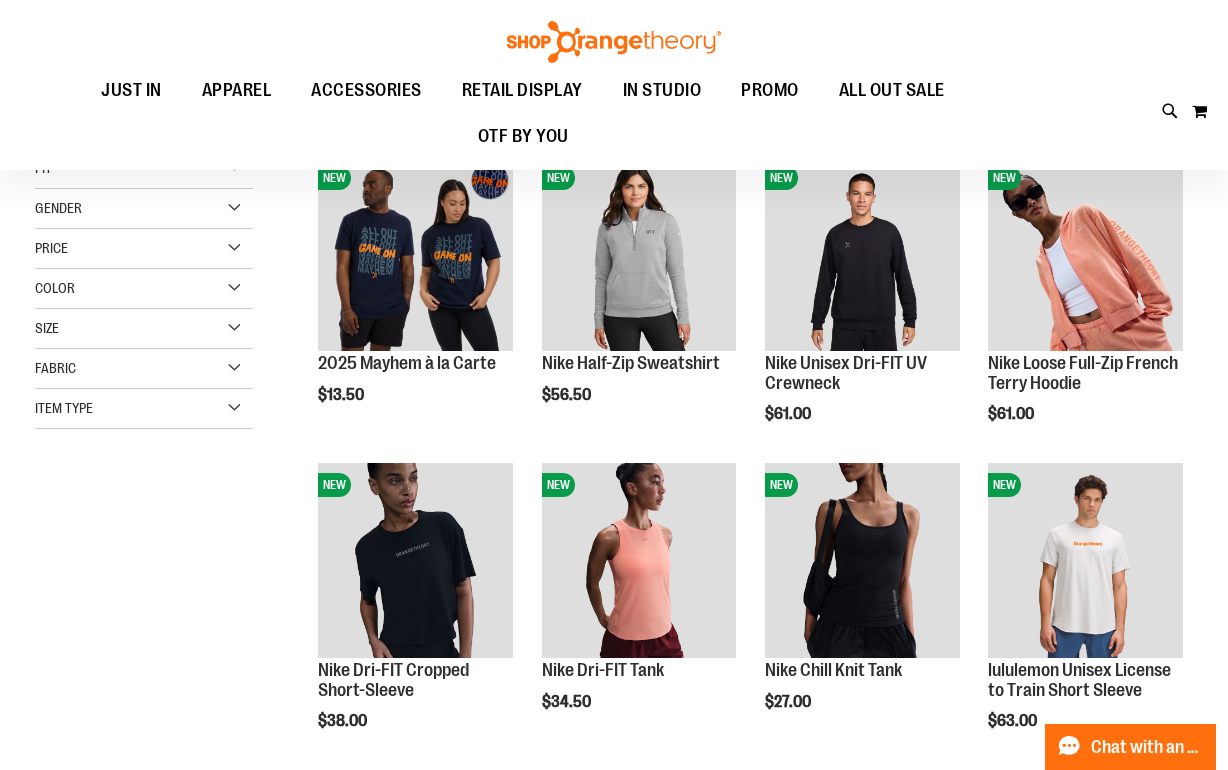 scroll, scrollTop: 242, scrollLeft: 0, axis: vertical 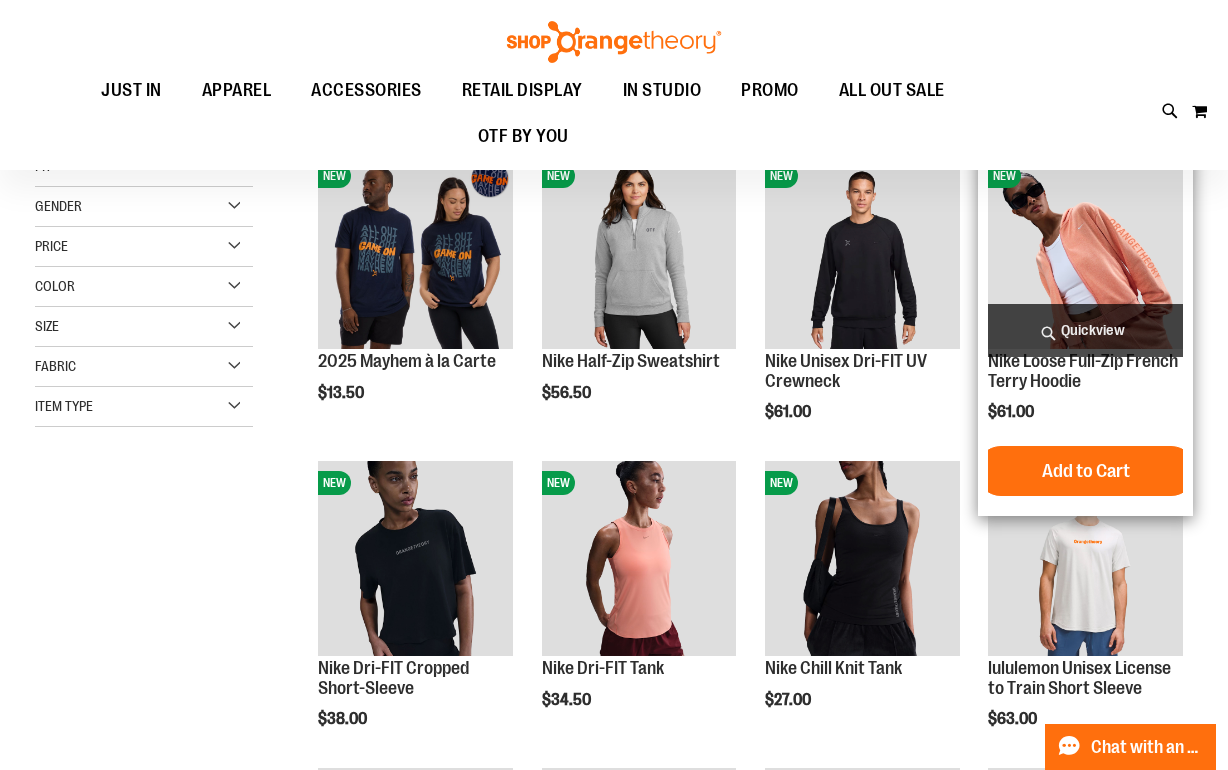 click on "Quickview" at bounding box center (1085, 330) 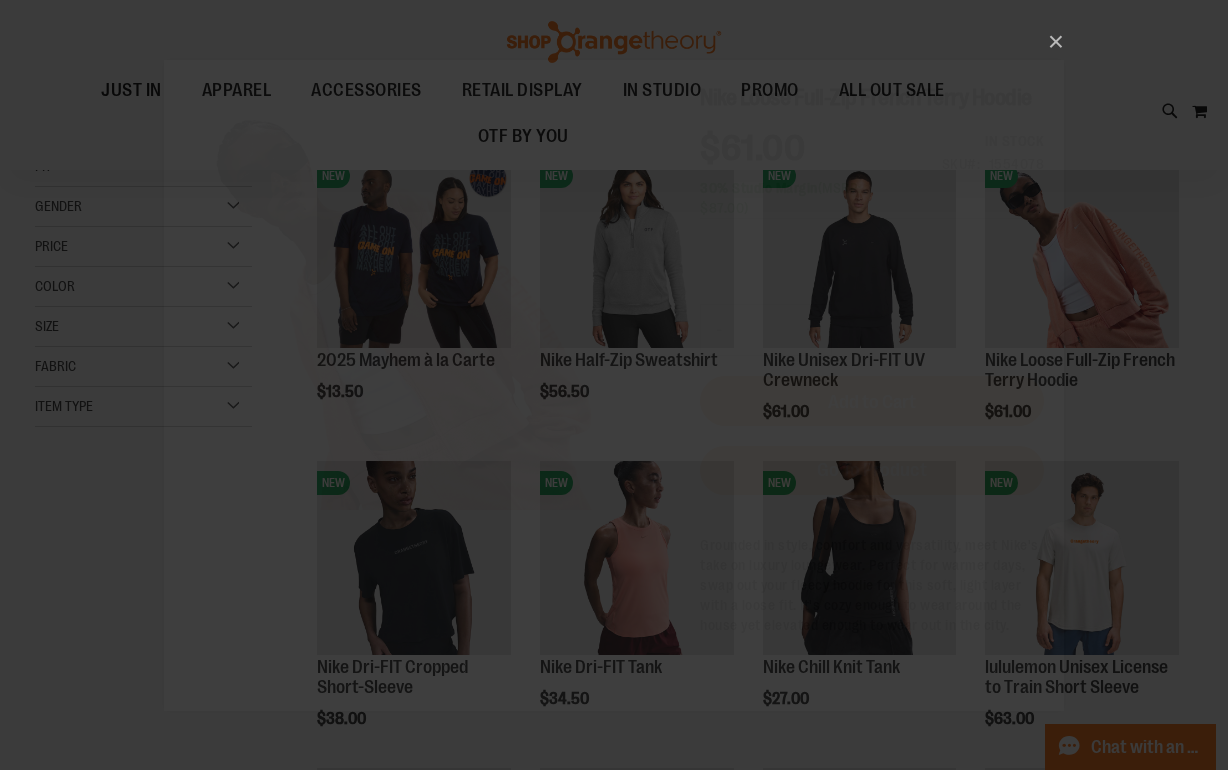 scroll, scrollTop: 0, scrollLeft: 0, axis: both 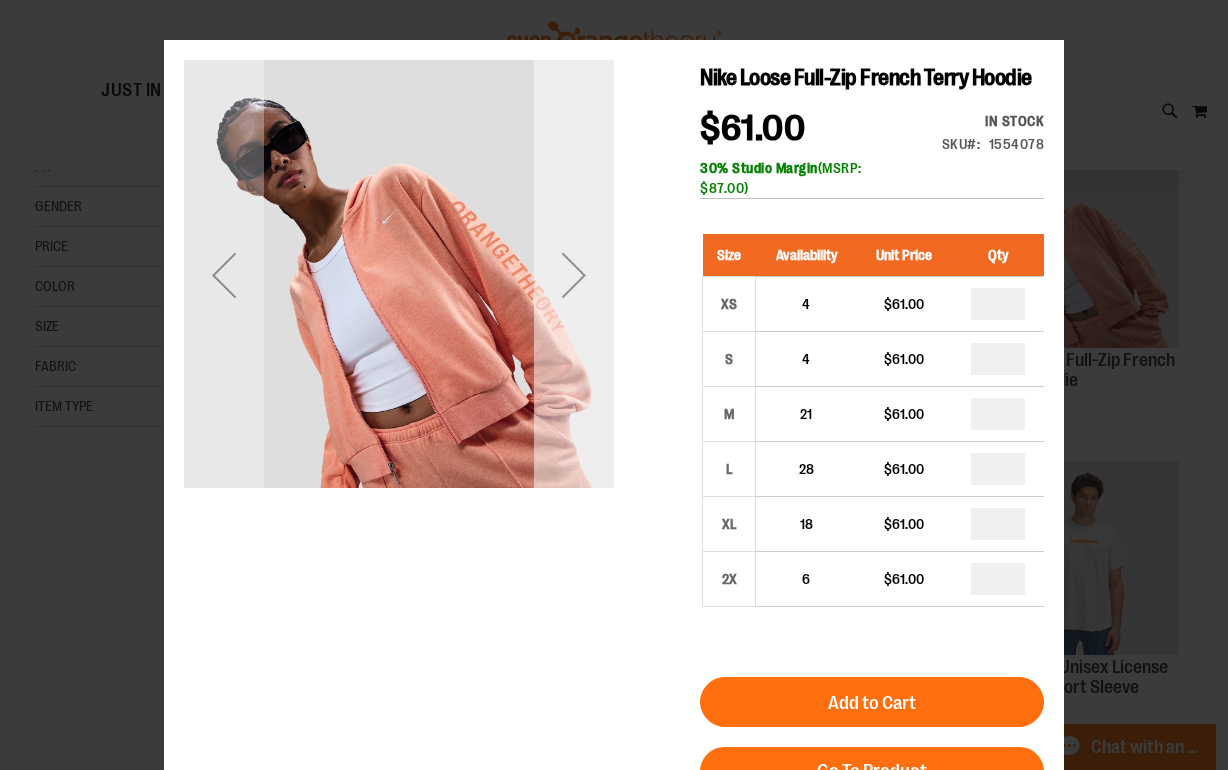 click at bounding box center [574, 275] 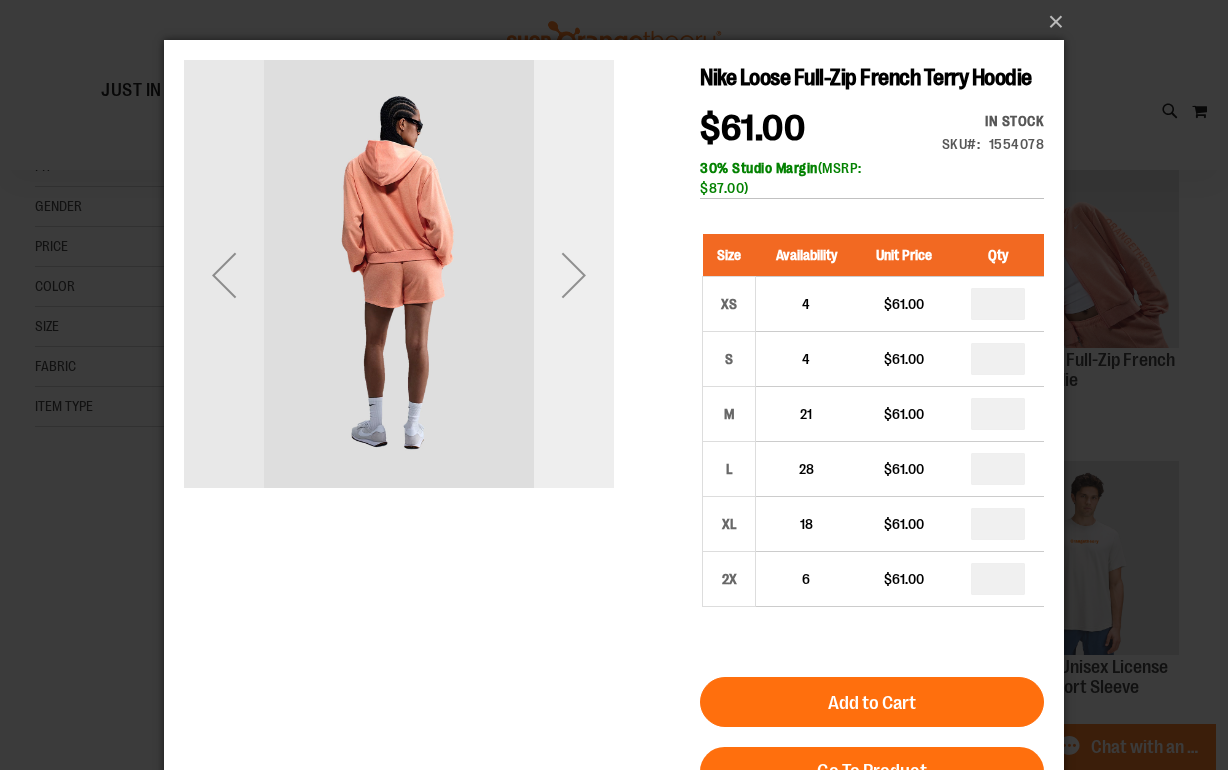 click at bounding box center [574, 275] 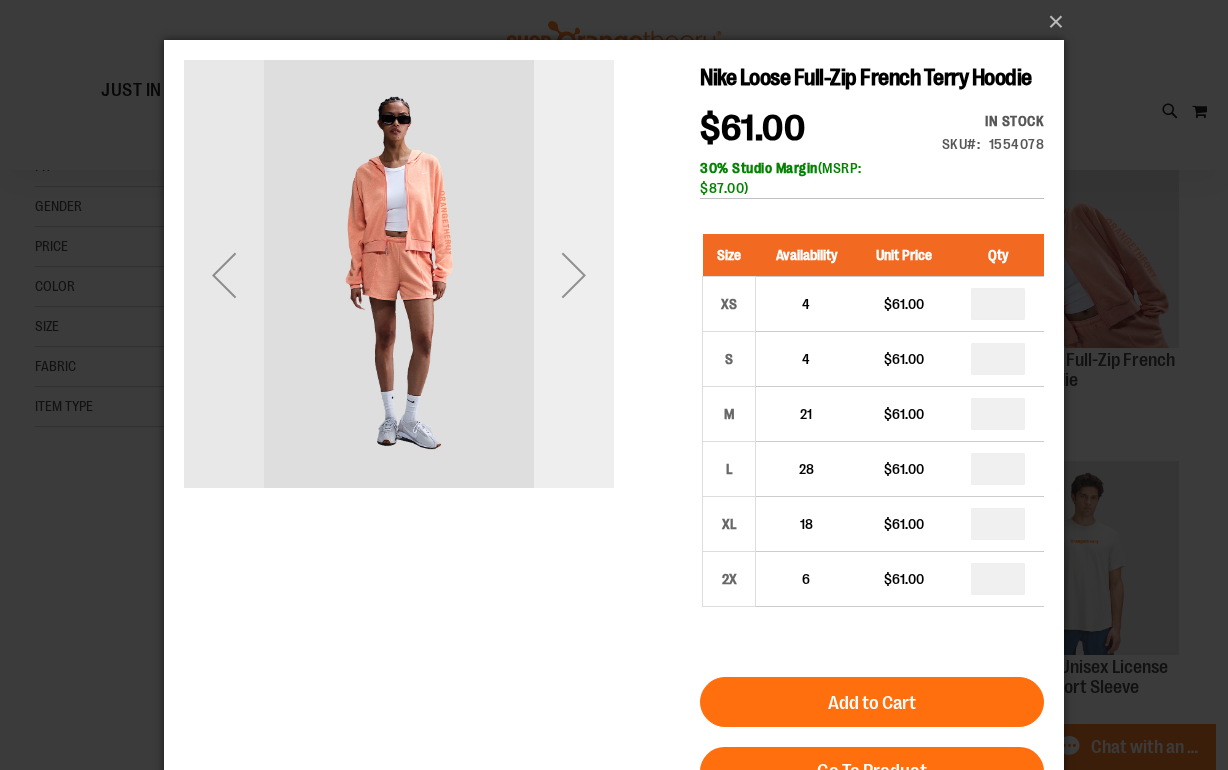 click at bounding box center (574, 275) 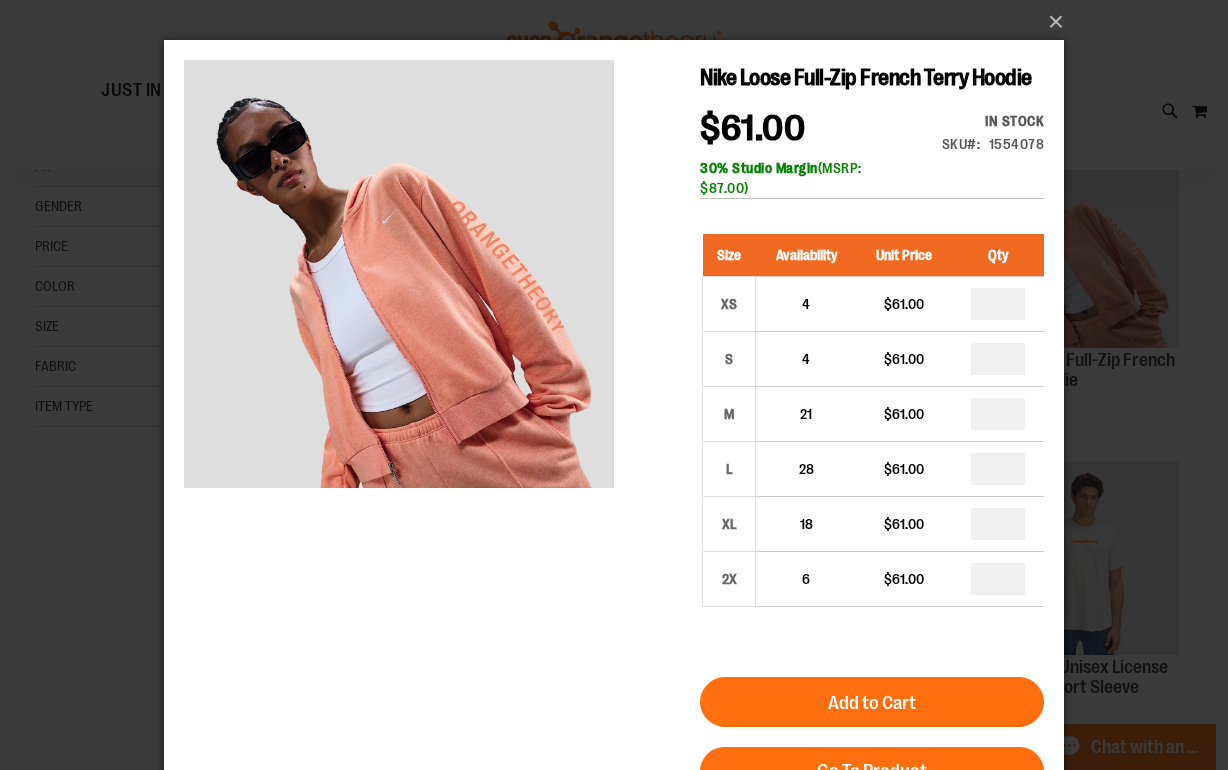 click on "×" at bounding box center [614, 385] 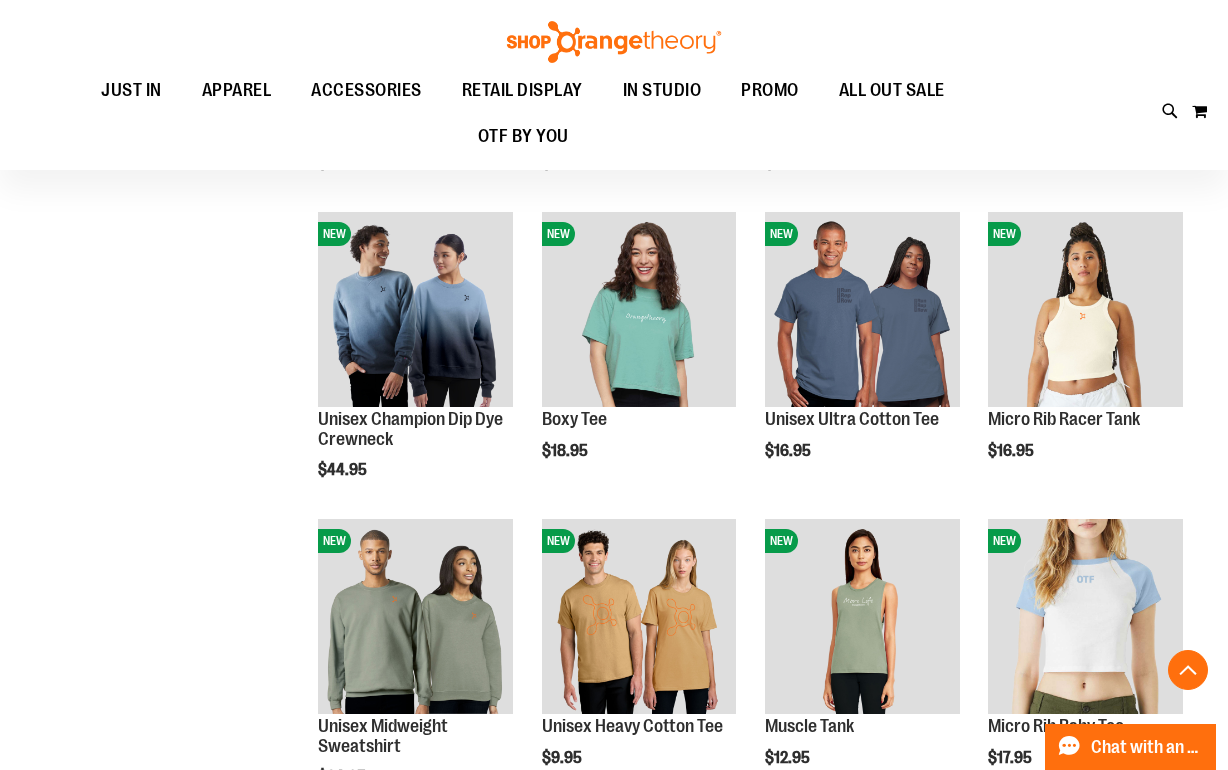 scroll, scrollTop: 1109, scrollLeft: 0, axis: vertical 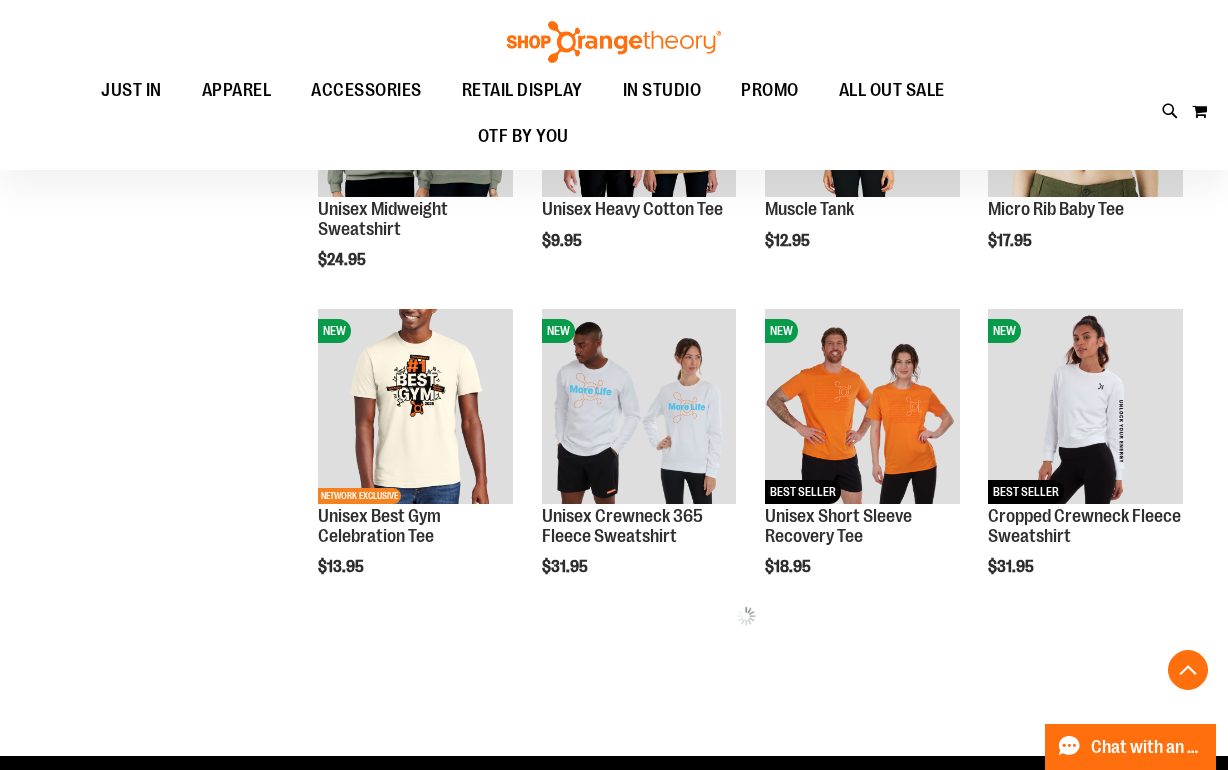 click on "Toggle Nav
Search
Popular Suggestions
Advanced Search" at bounding box center (614, 85) 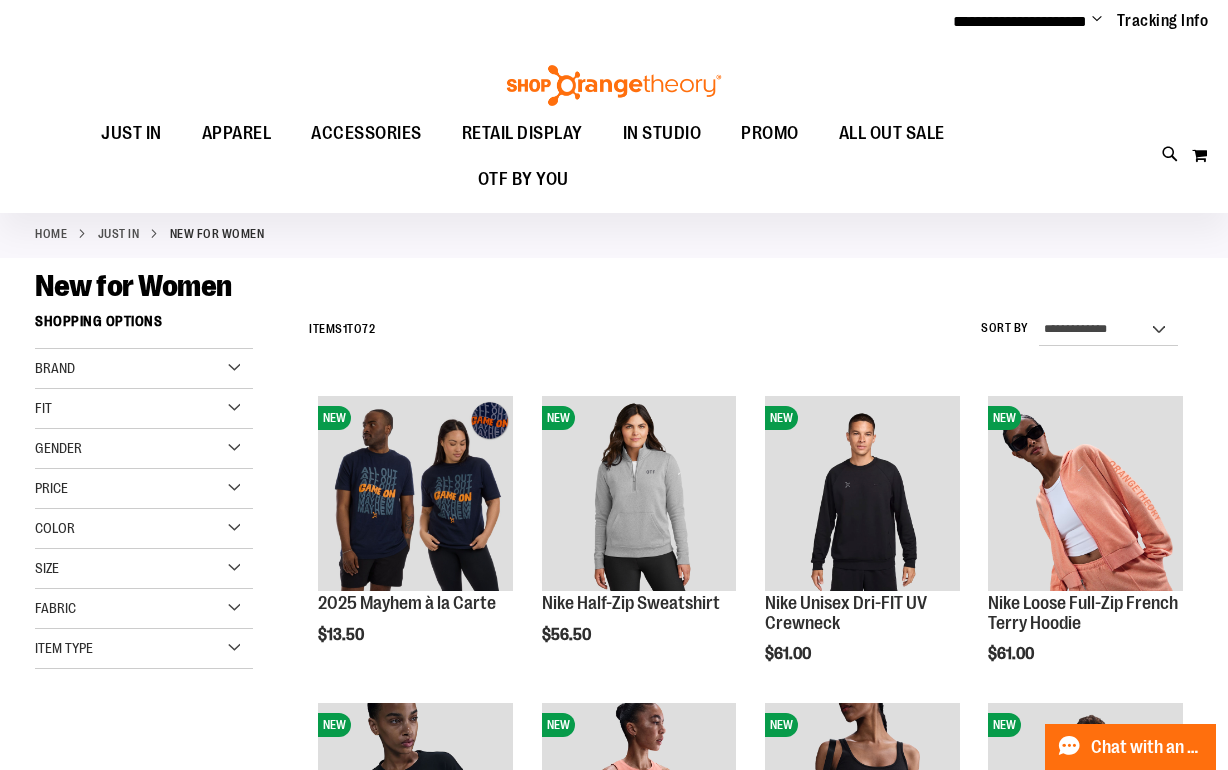 scroll, scrollTop: 0, scrollLeft: 0, axis: both 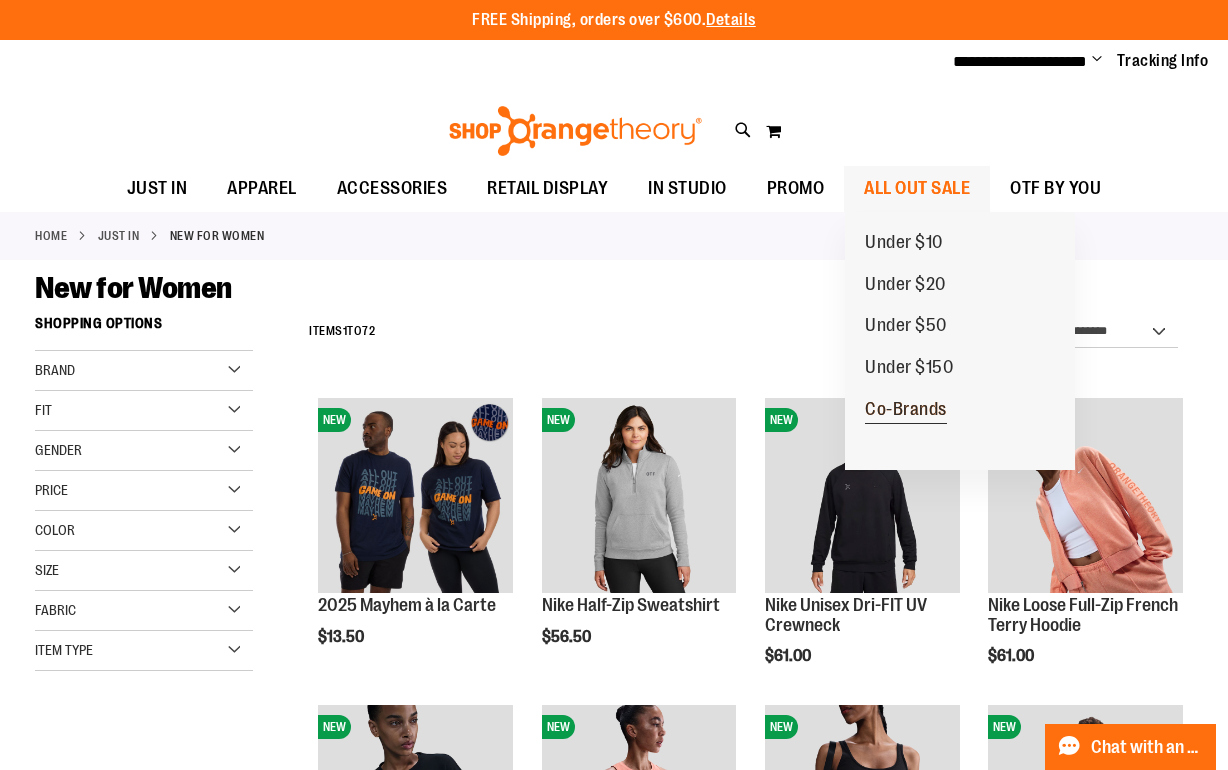 click on "Co-Brands" at bounding box center [906, 411] 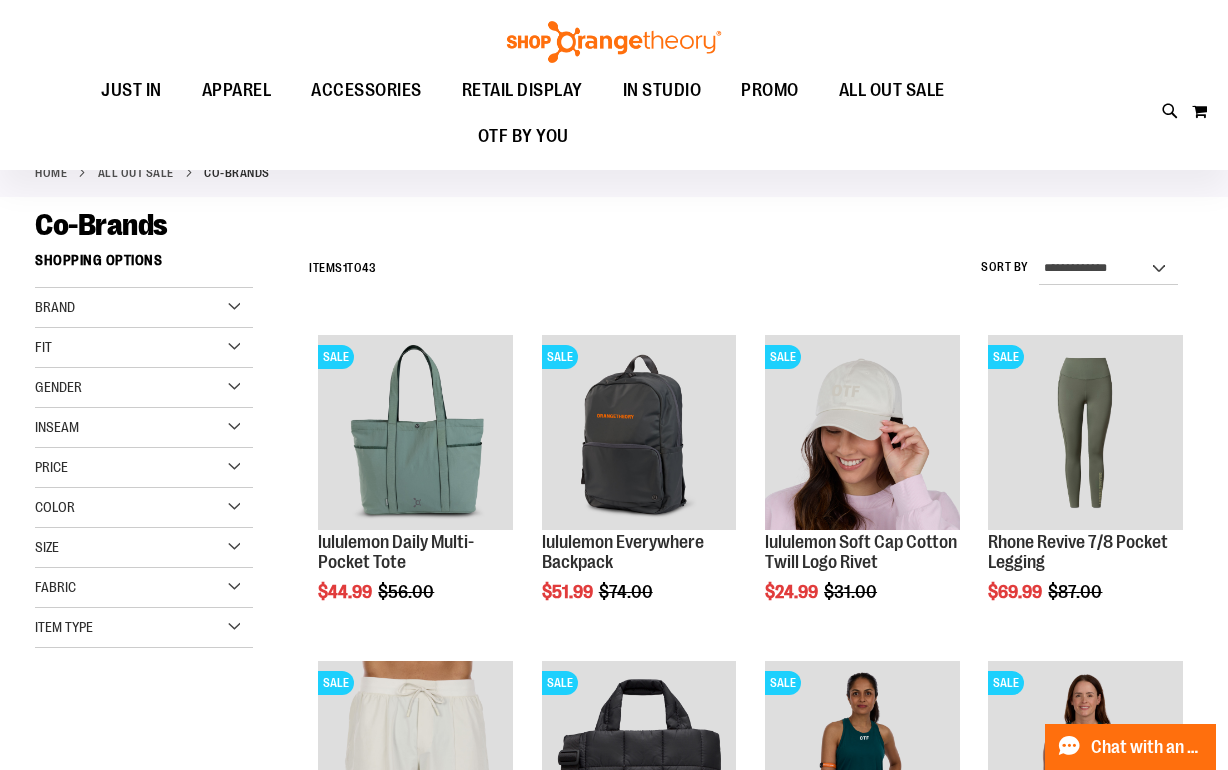scroll, scrollTop: 62, scrollLeft: 0, axis: vertical 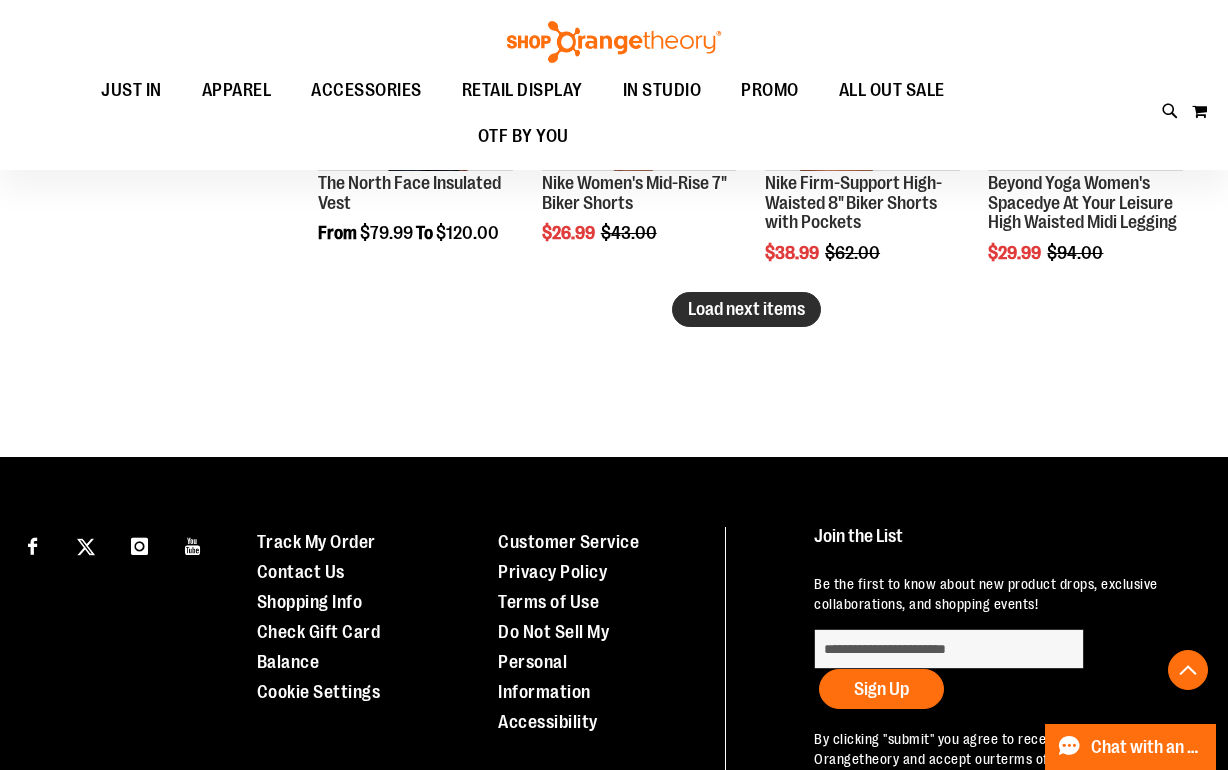 click on "Load next items" at bounding box center (746, 309) 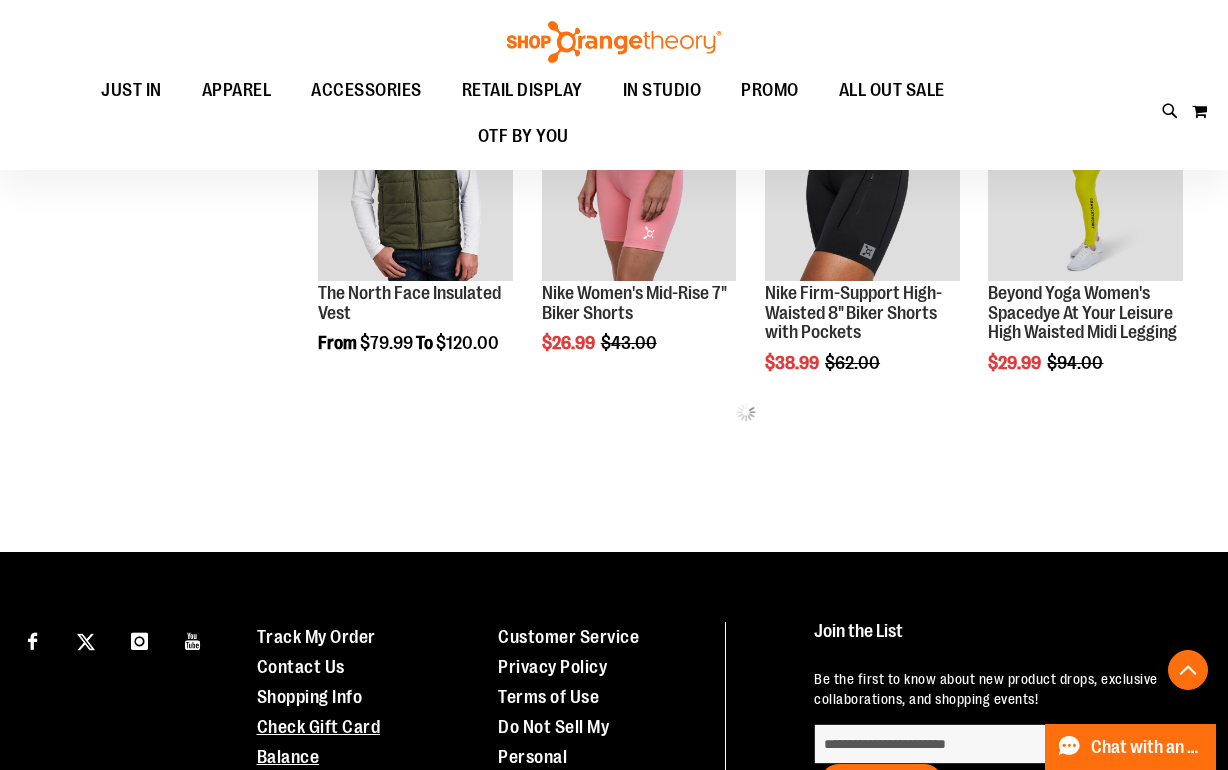 scroll, scrollTop: 2918, scrollLeft: 0, axis: vertical 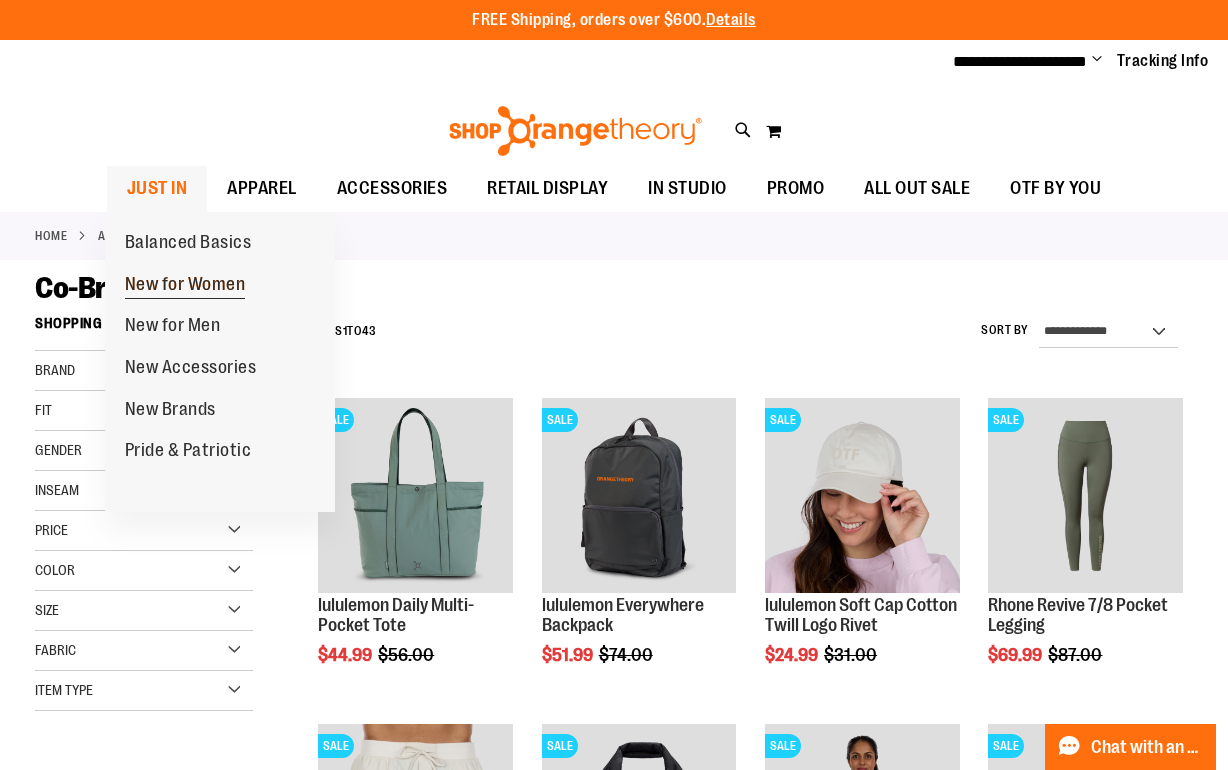 click on "New for Women" at bounding box center [185, 286] 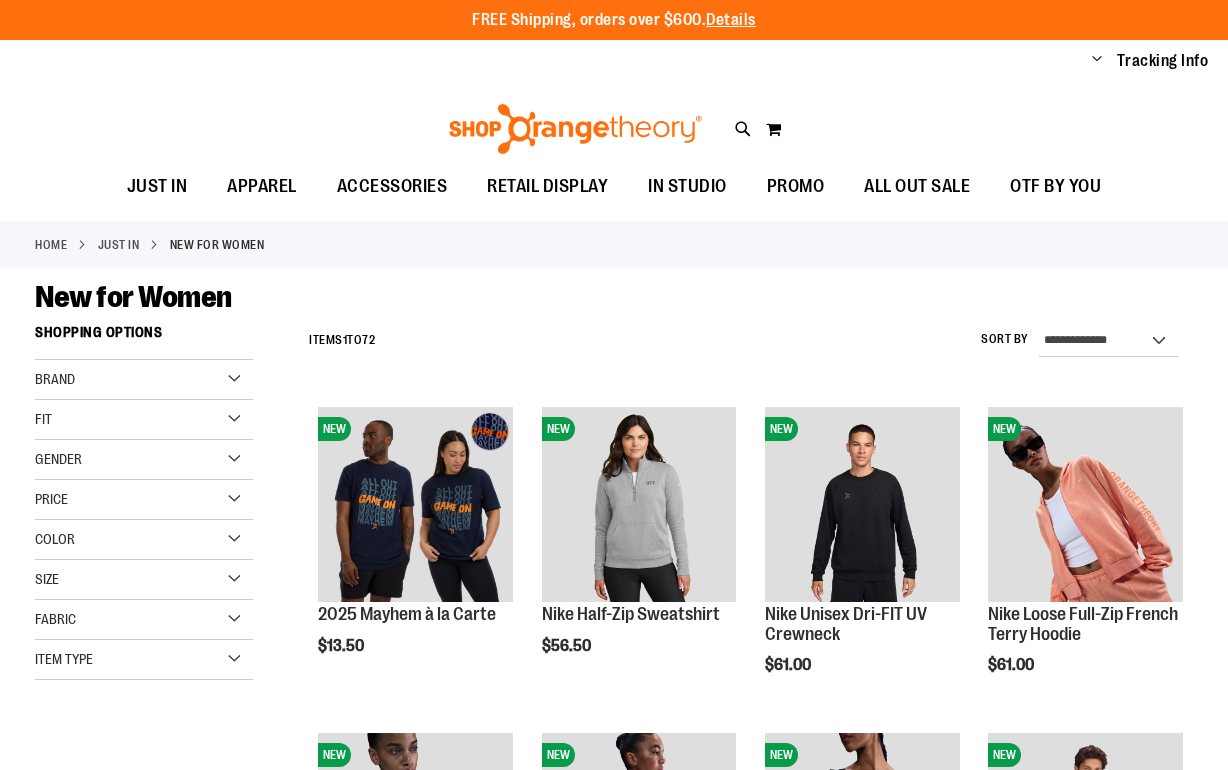 scroll, scrollTop: 0, scrollLeft: 0, axis: both 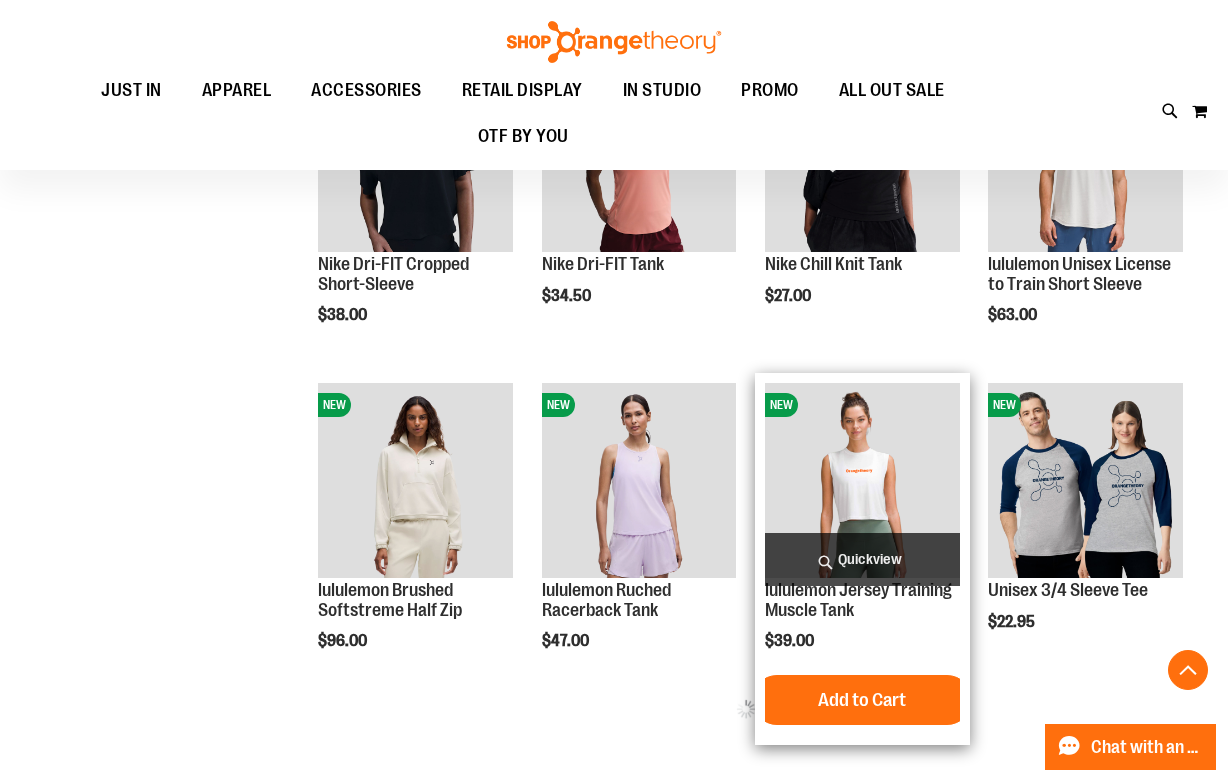 click on "Quickview" at bounding box center (862, 559) 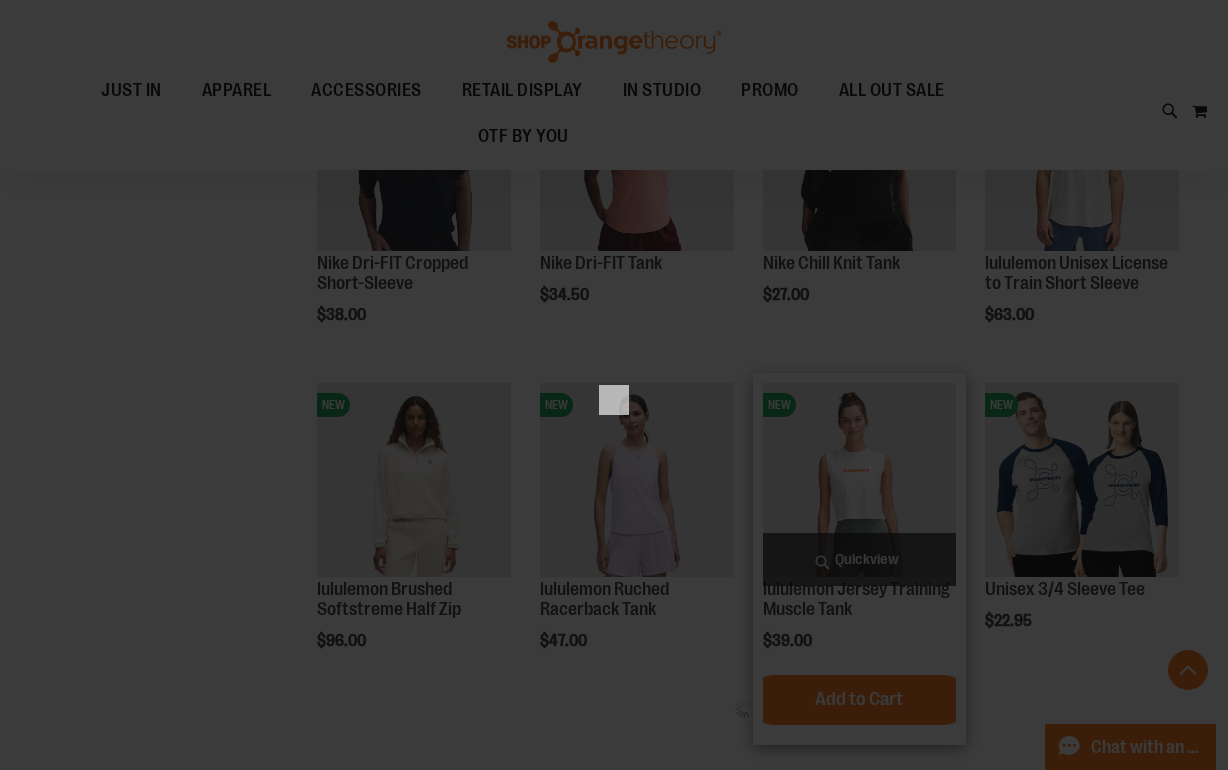 scroll, scrollTop: 0, scrollLeft: 0, axis: both 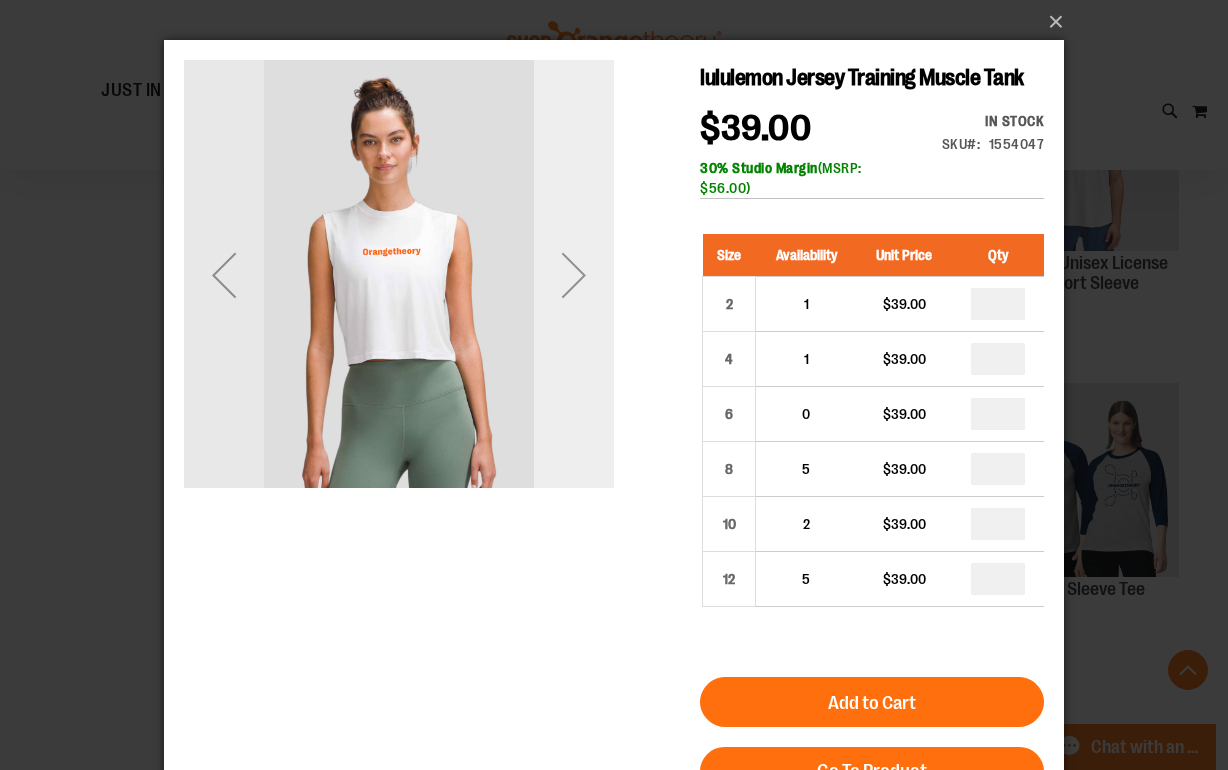 click at bounding box center (574, 275) 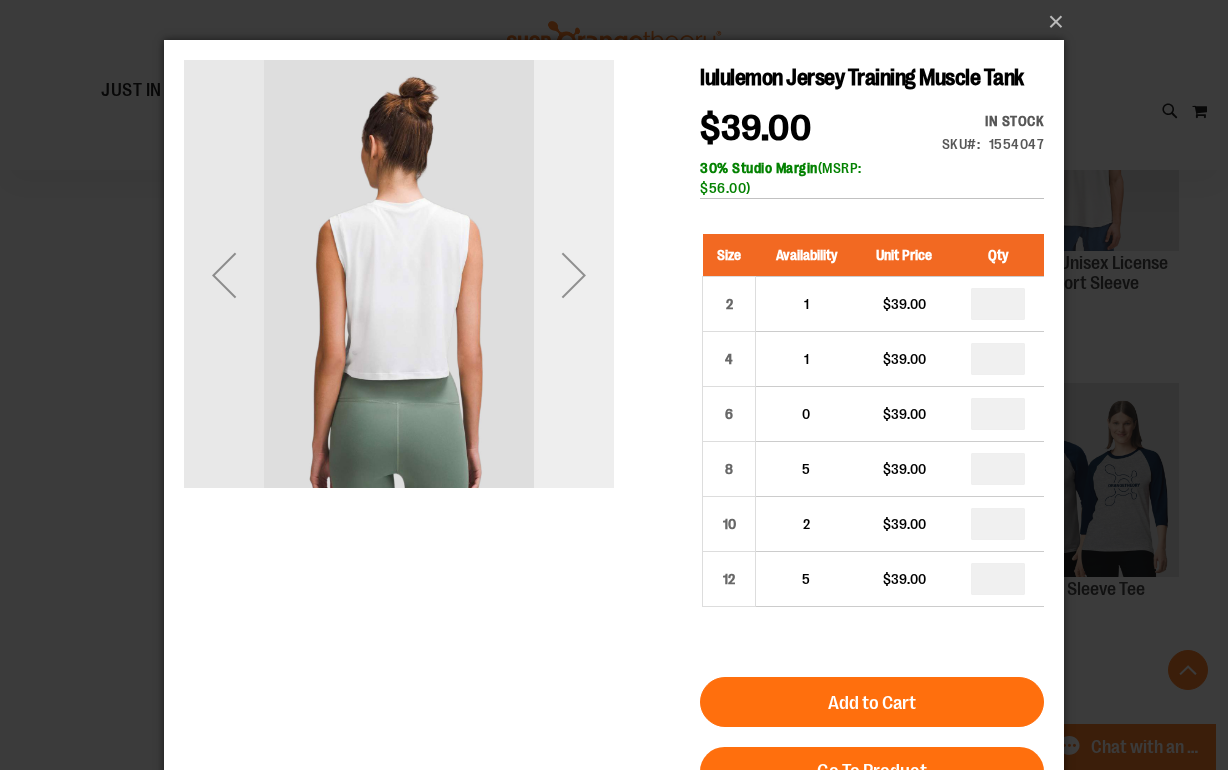 click at bounding box center (574, 275) 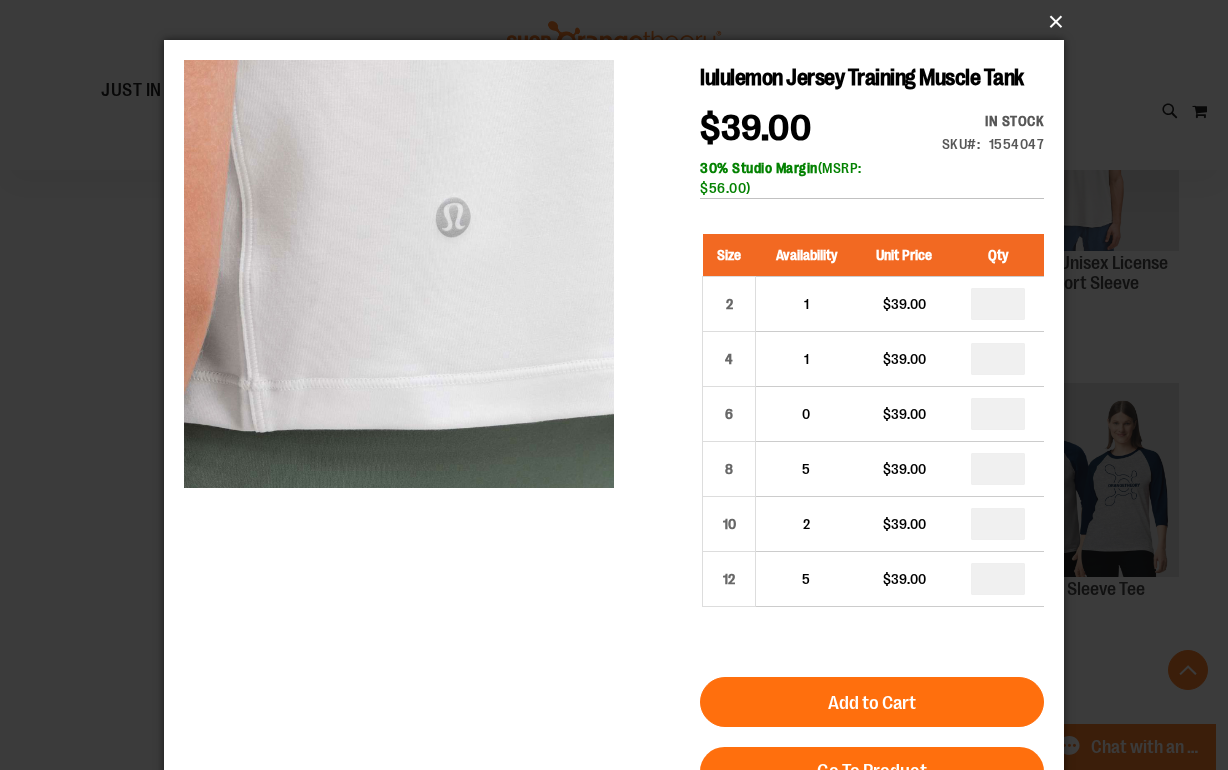 click on "×" at bounding box center (620, 22) 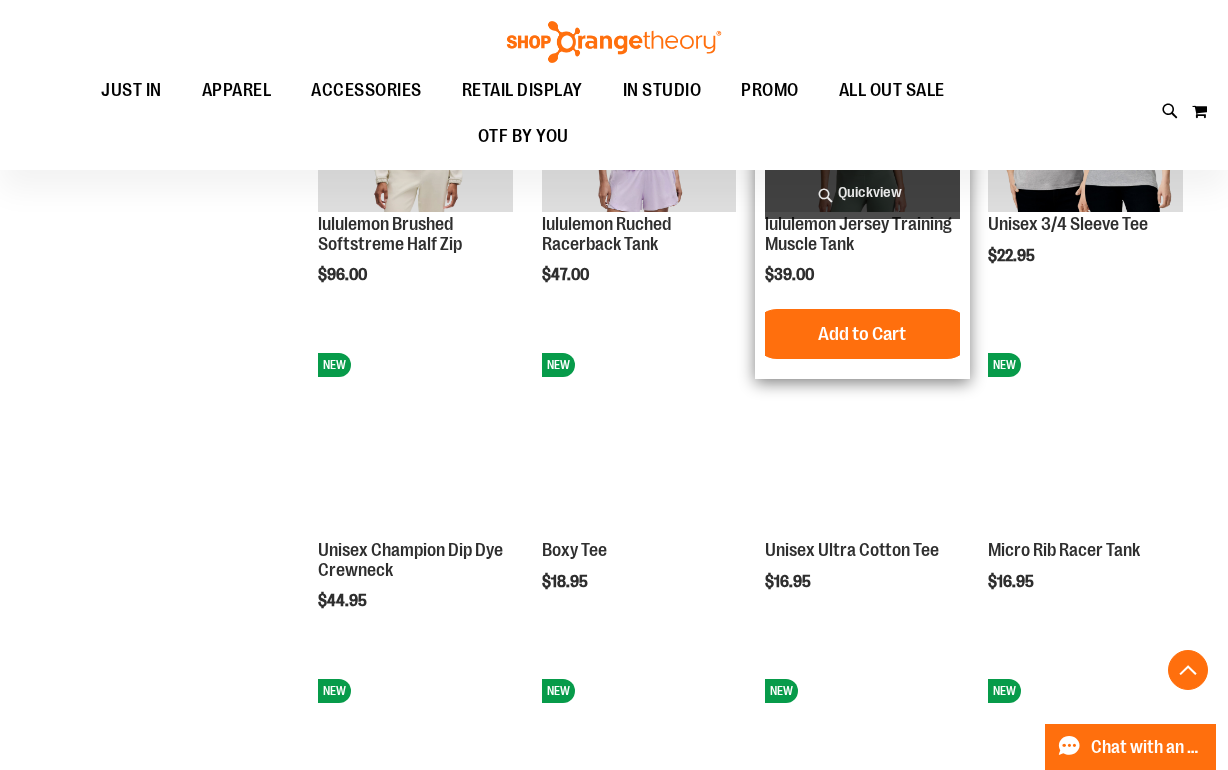 scroll, scrollTop: 1033, scrollLeft: 0, axis: vertical 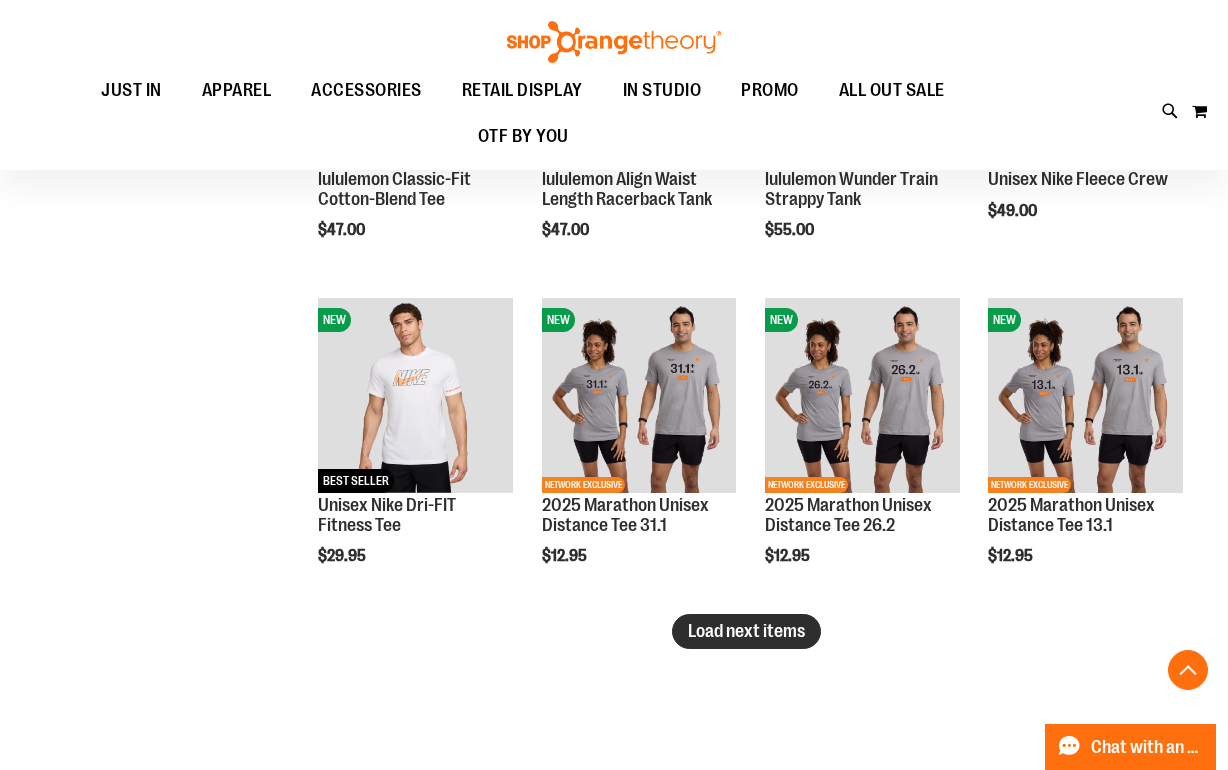click on "Load next items" at bounding box center (746, 631) 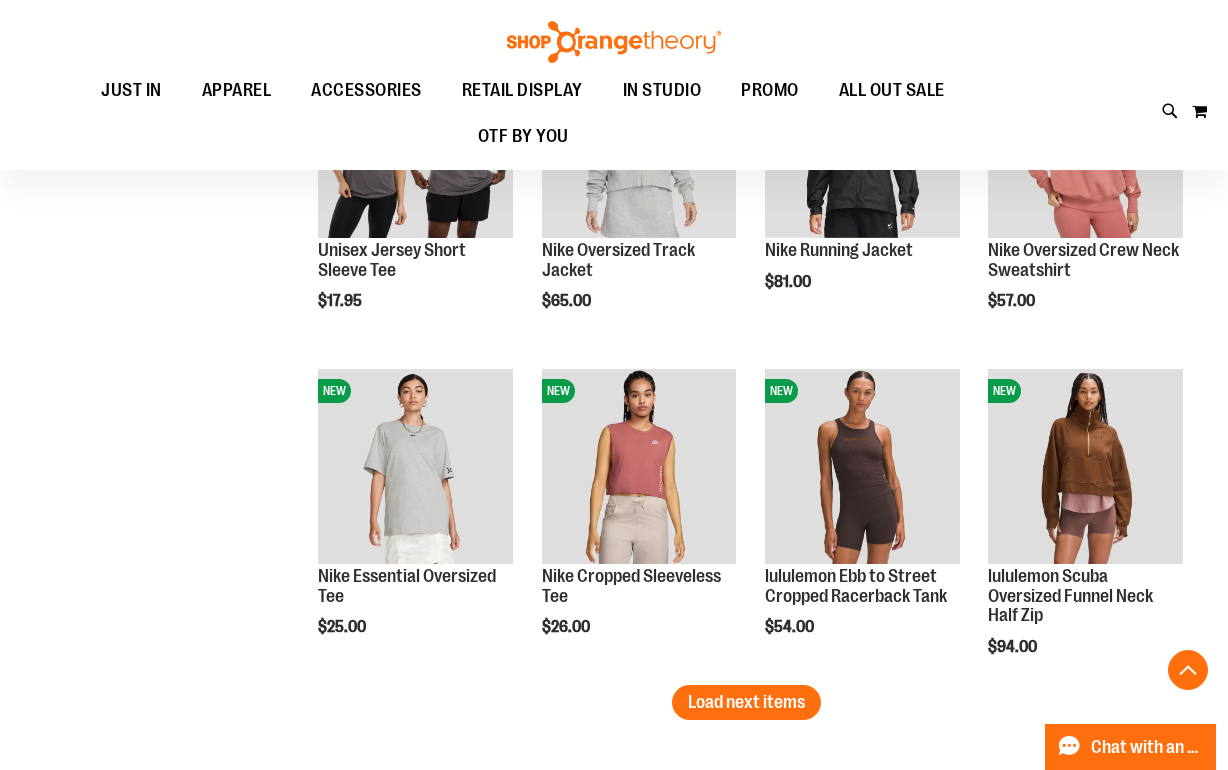 scroll, scrollTop: 3607, scrollLeft: 0, axis: vertical 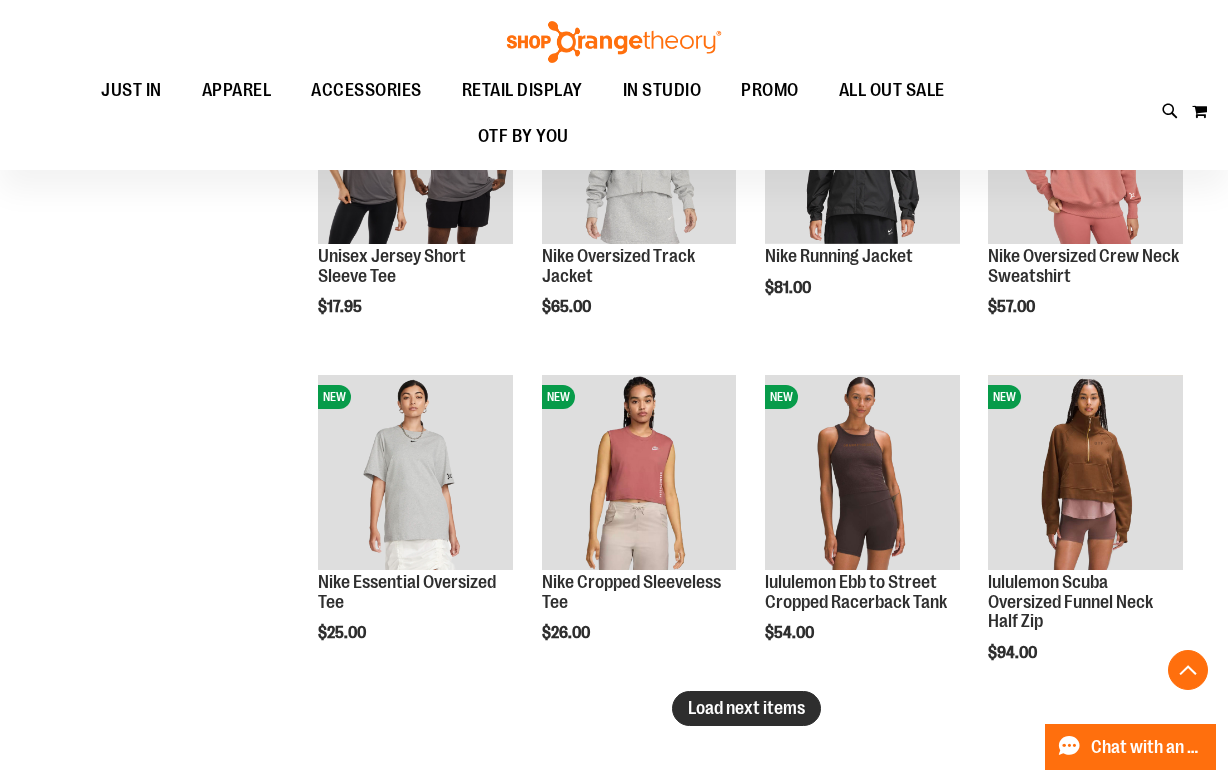 click on "Load next items" at bounding box center [746, 708] 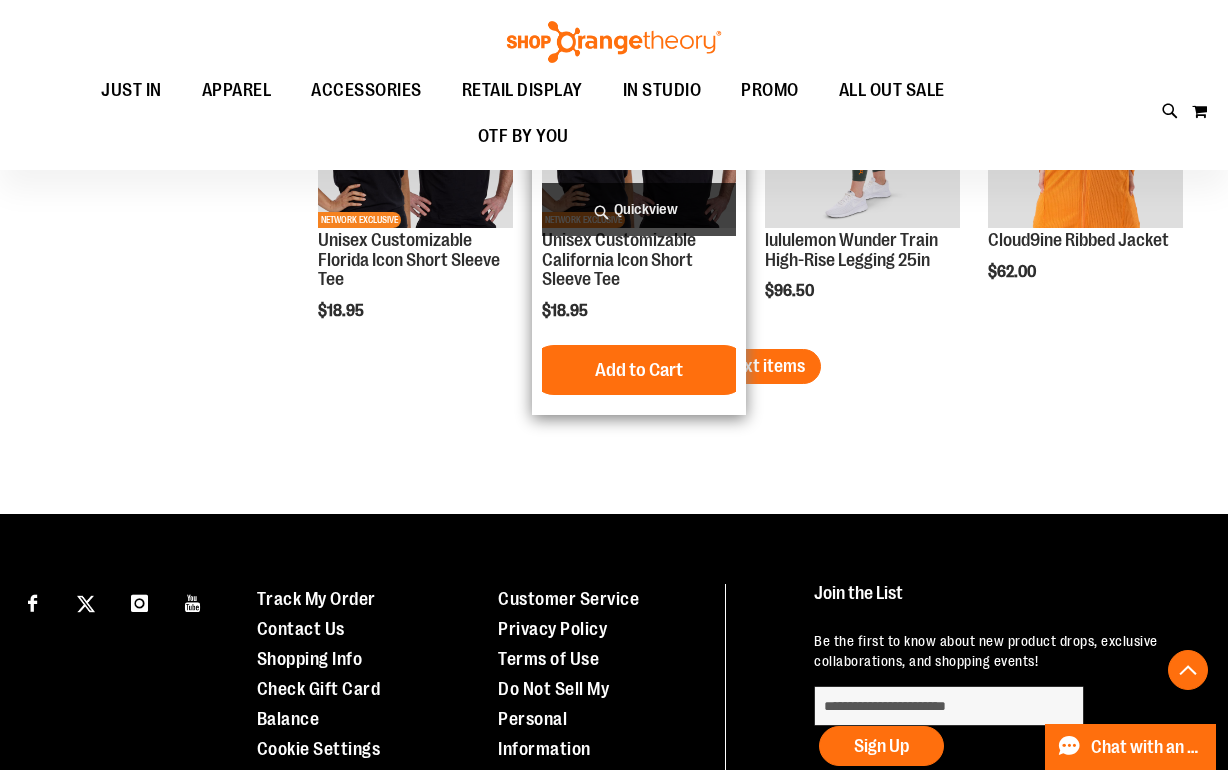 scroll, scrollTop: 4929, scrollLeft: 0, axis: vertical 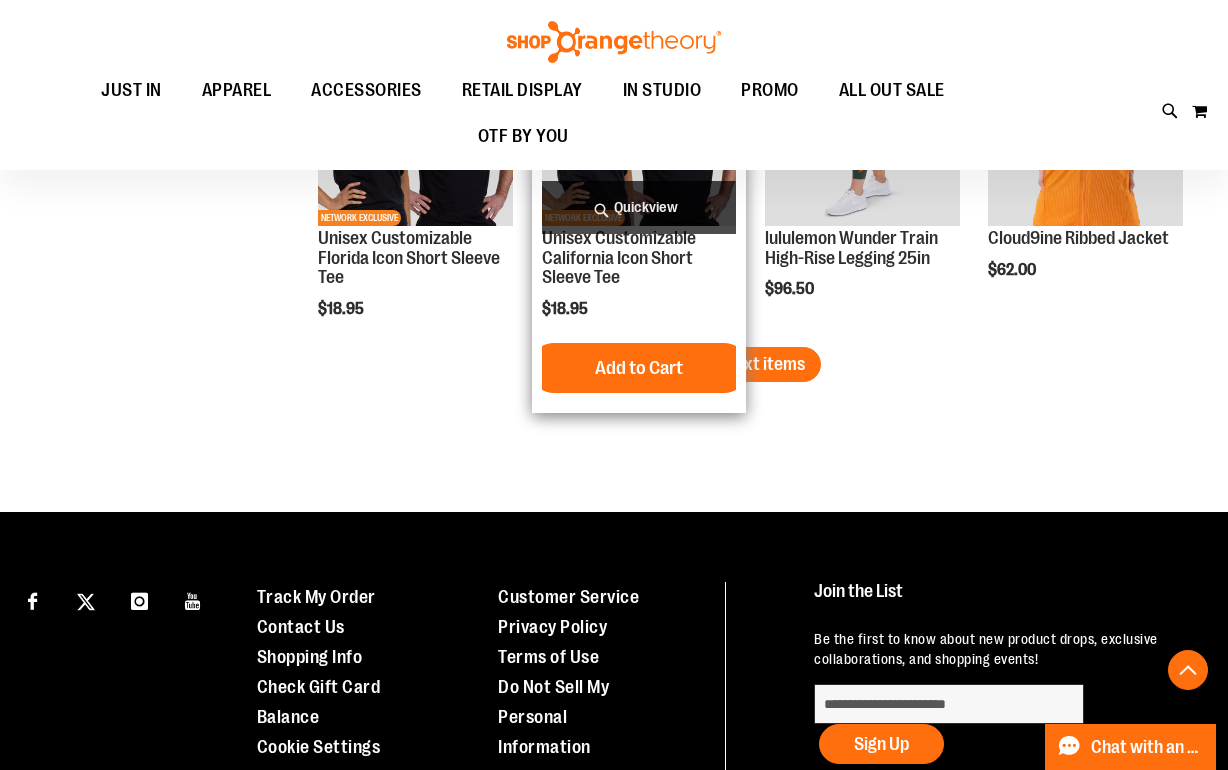 click on "NEW NETWORK EXCLUSIVE
Unisex Customizable California Icon Short Sleeve Tee
$18.95
Quickview" at bounding box center [639, 217] 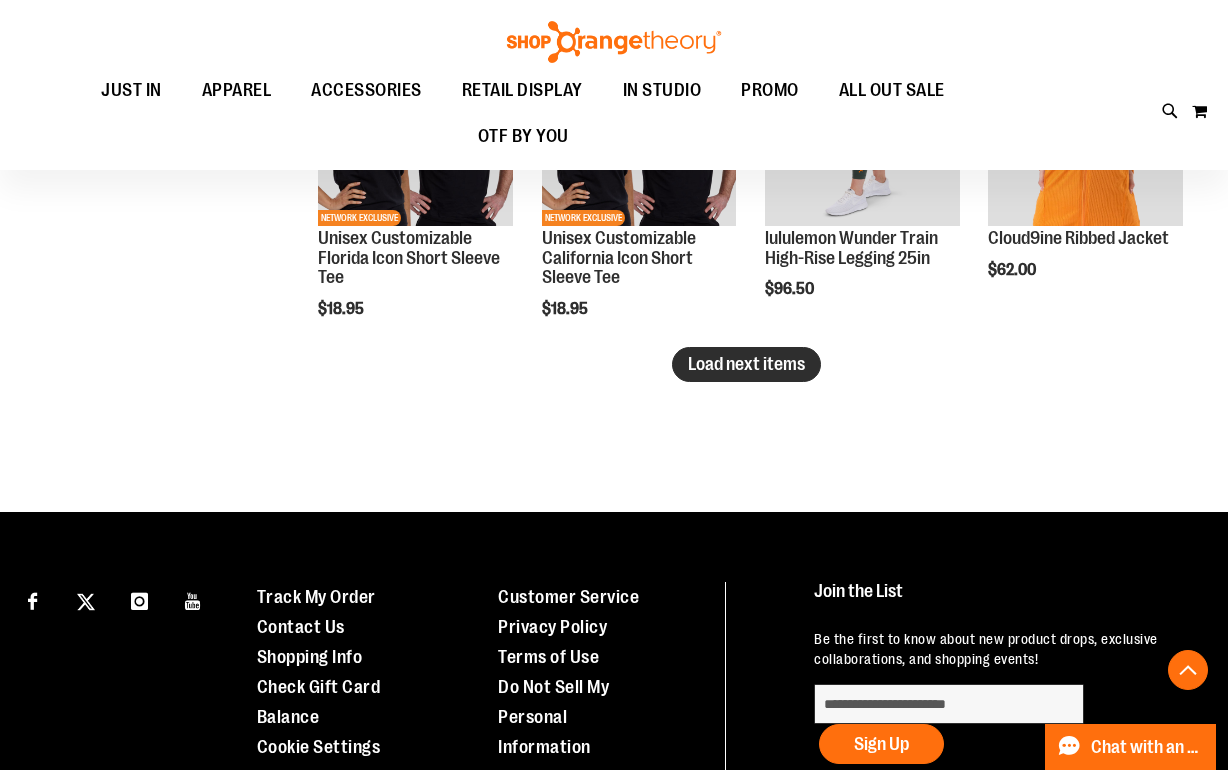 click on "Load next items" at bounding box center [746, 364] 